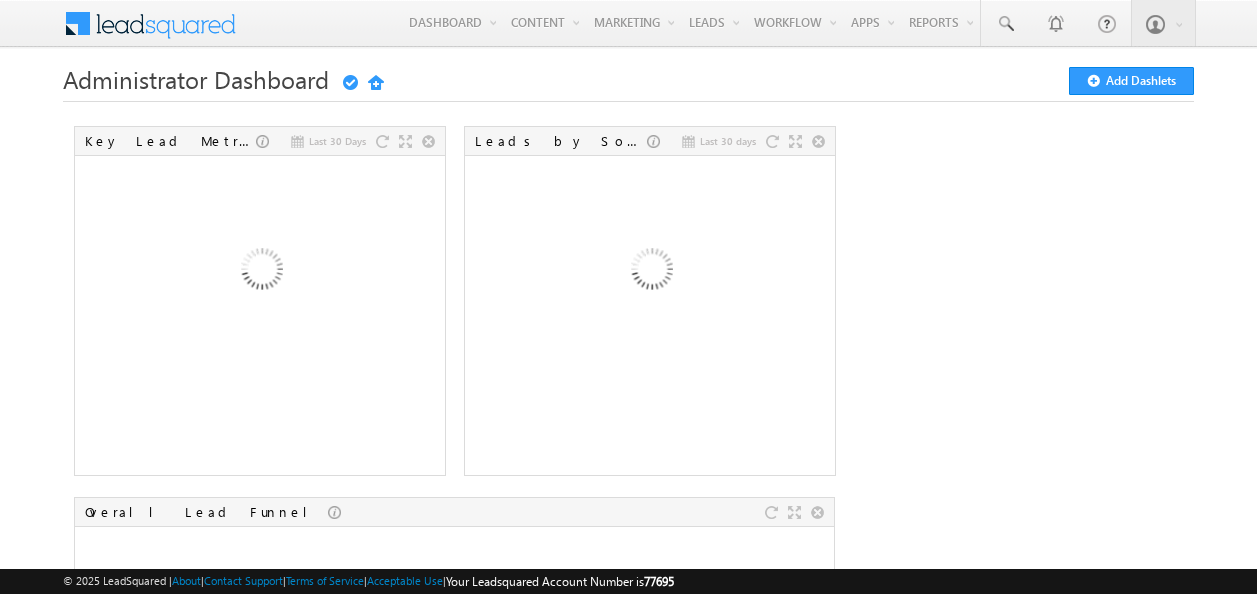 scroll, scrollTop: 0, scrollLeft: 0, axis: both 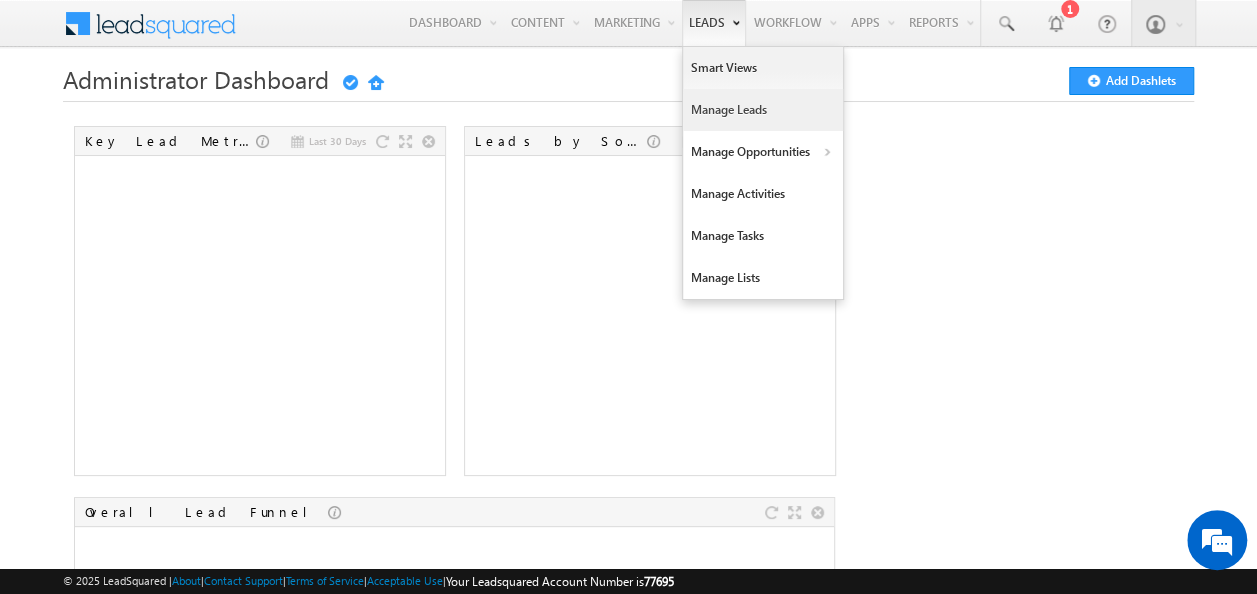 click on "Manage Leads" at bounding box center [763, 110] 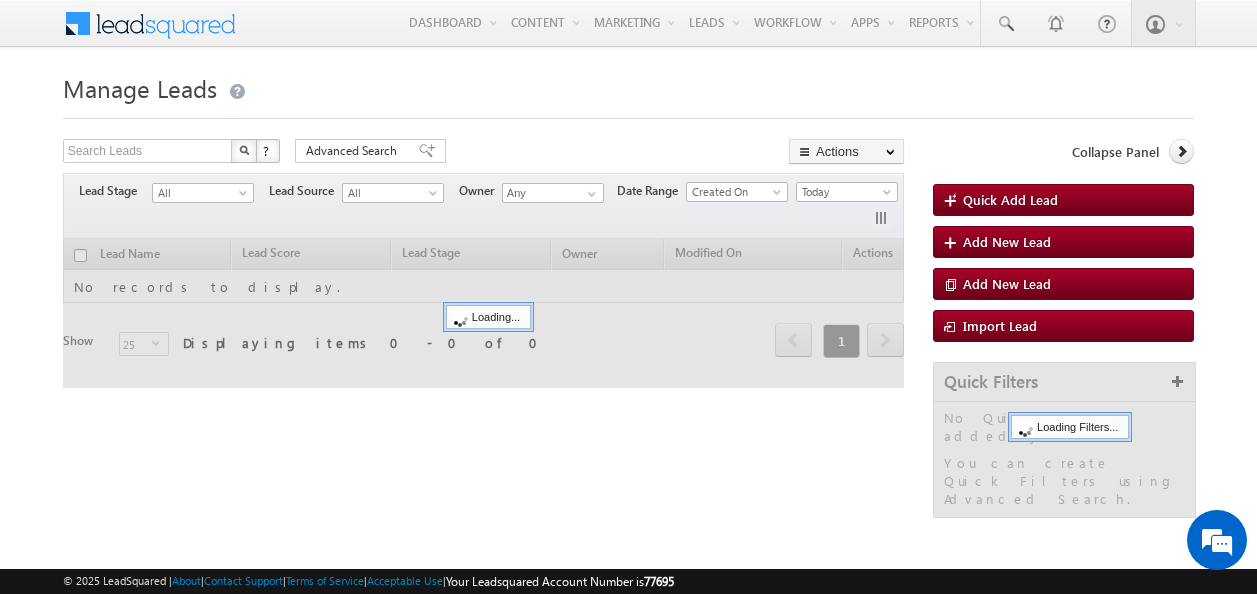 scroll, scrollTop: 0, scrollLeft: 0, axis: both 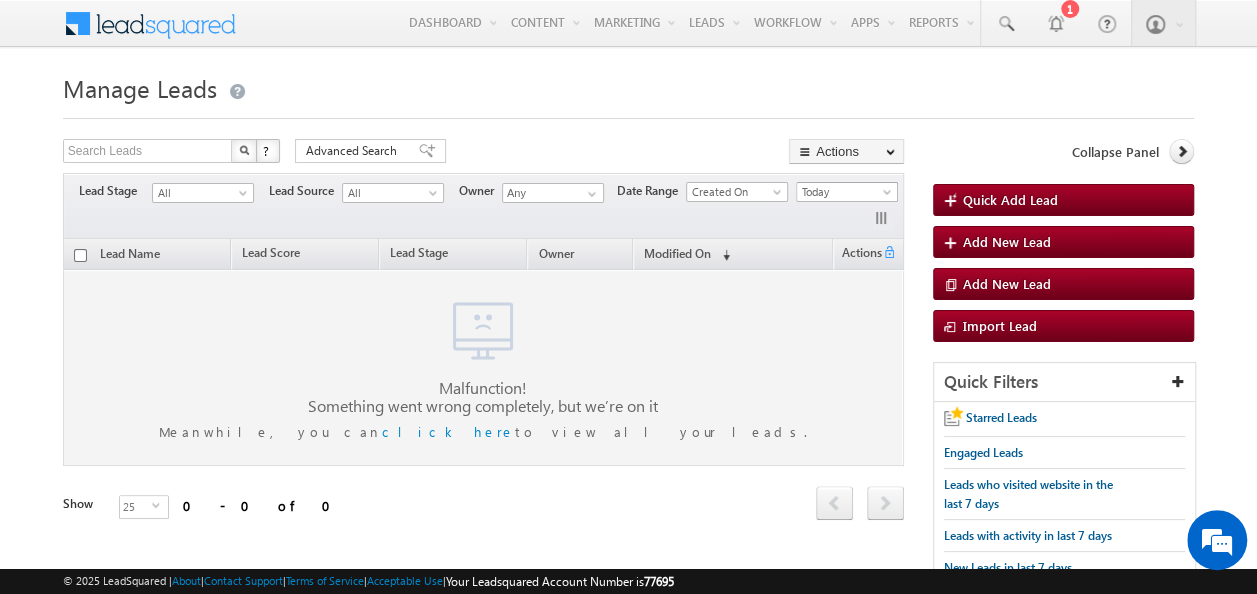click on "Today" at bounding box center [844, 192] 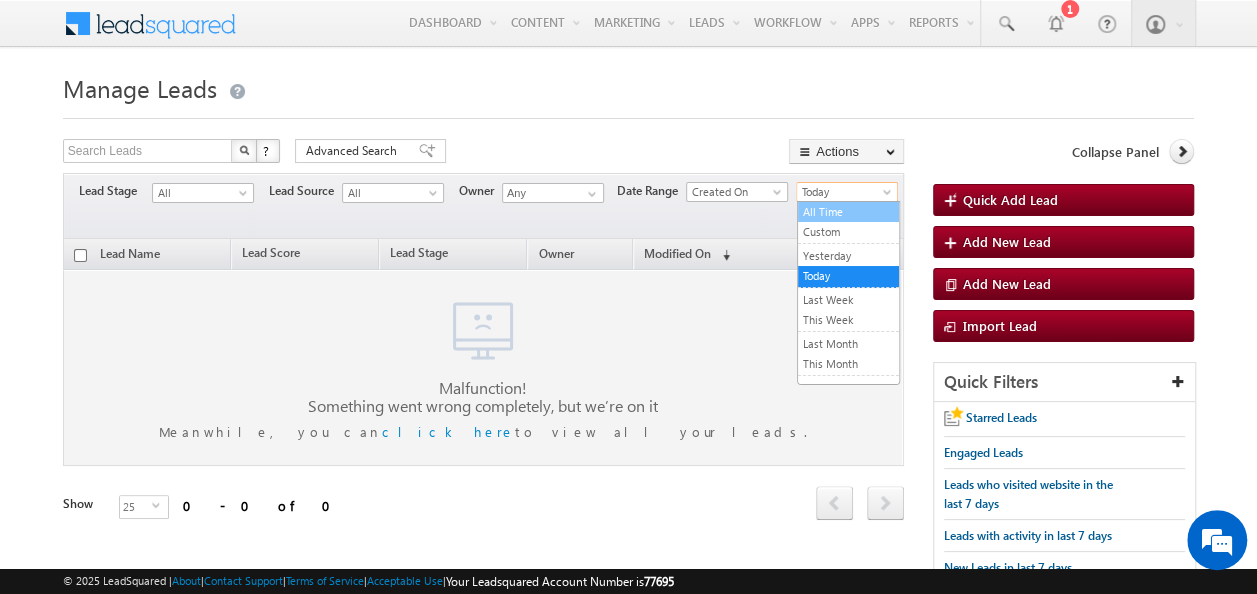 click on "All Time" at bounding box center [848, 212] 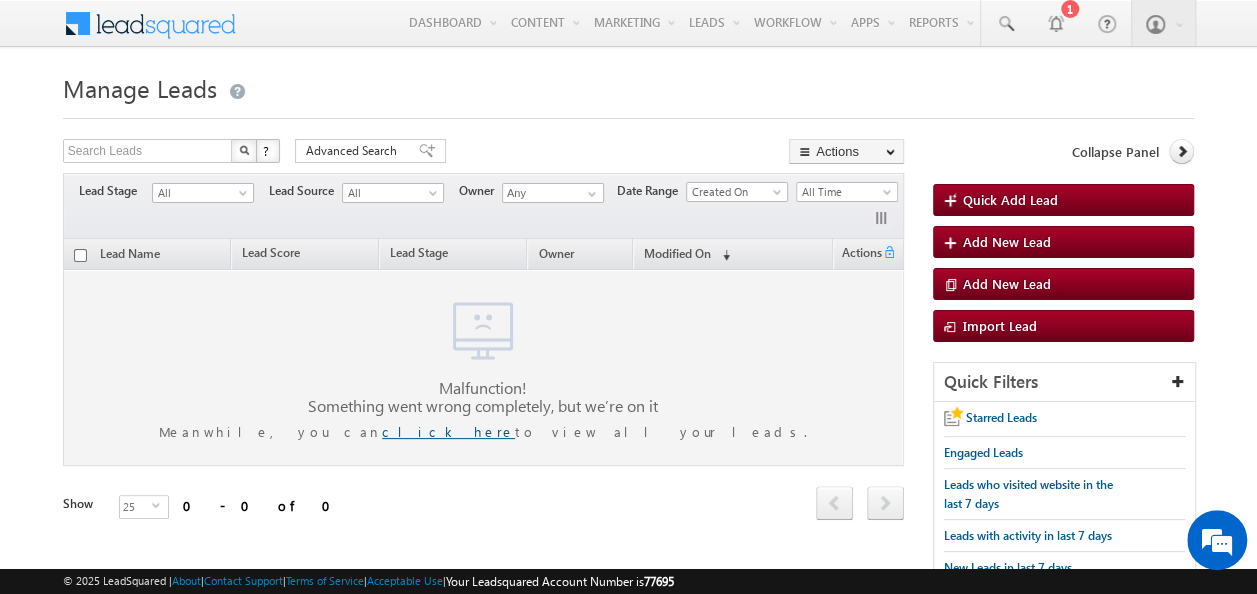 click on "click here" at bounding box center (448, 431) 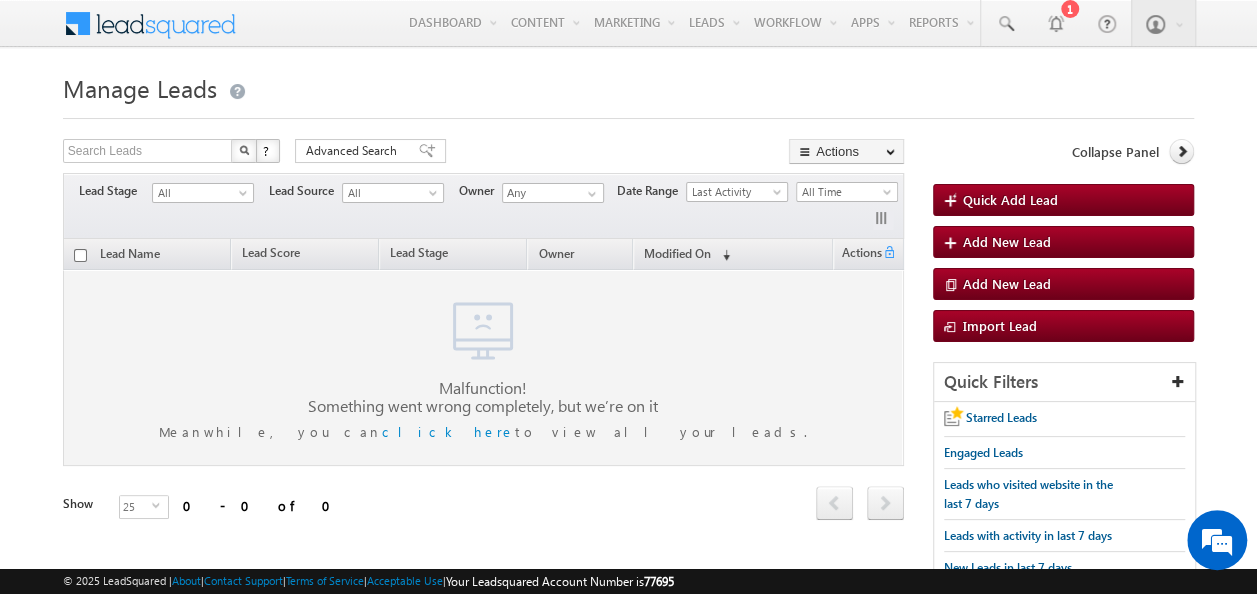 scroll, scrollTop: 0, scrollLeft: 0, axis: both 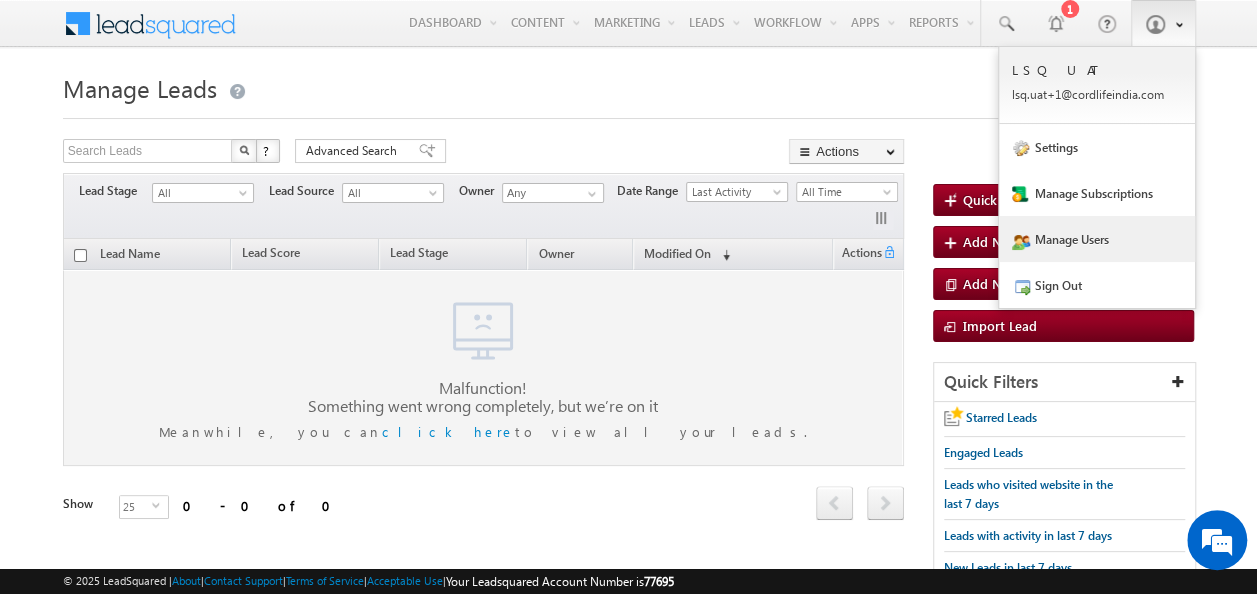 click on "Manage Users" at bounding box center (1097, 239) 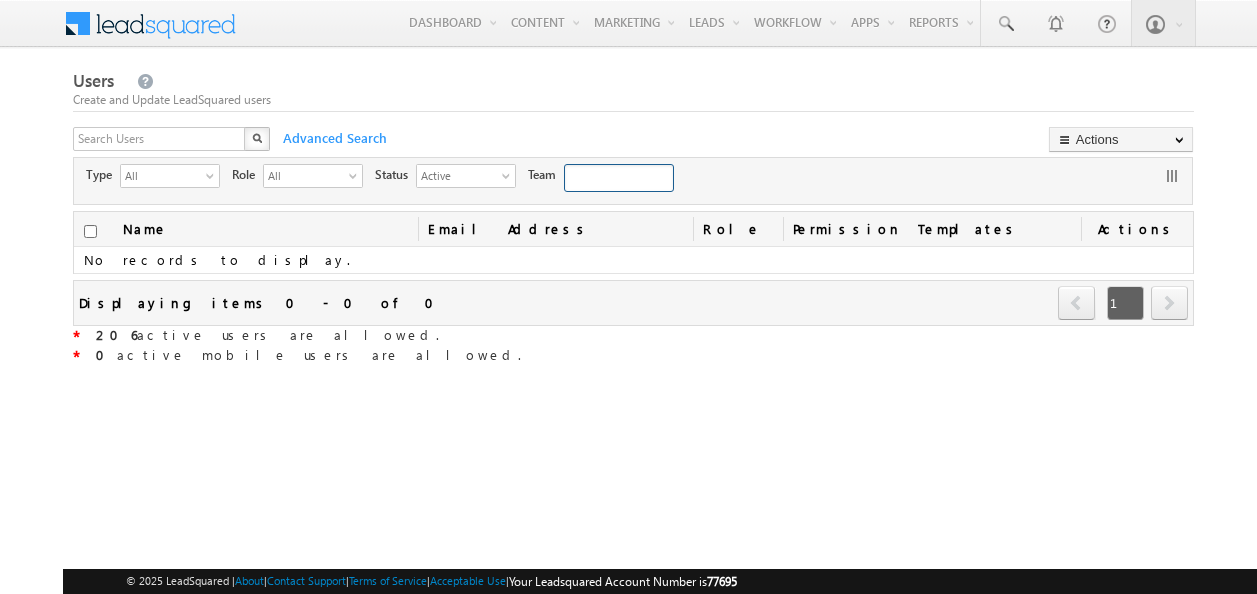scroll, scrollTop: 0, scrollLeft: 0, axis: both 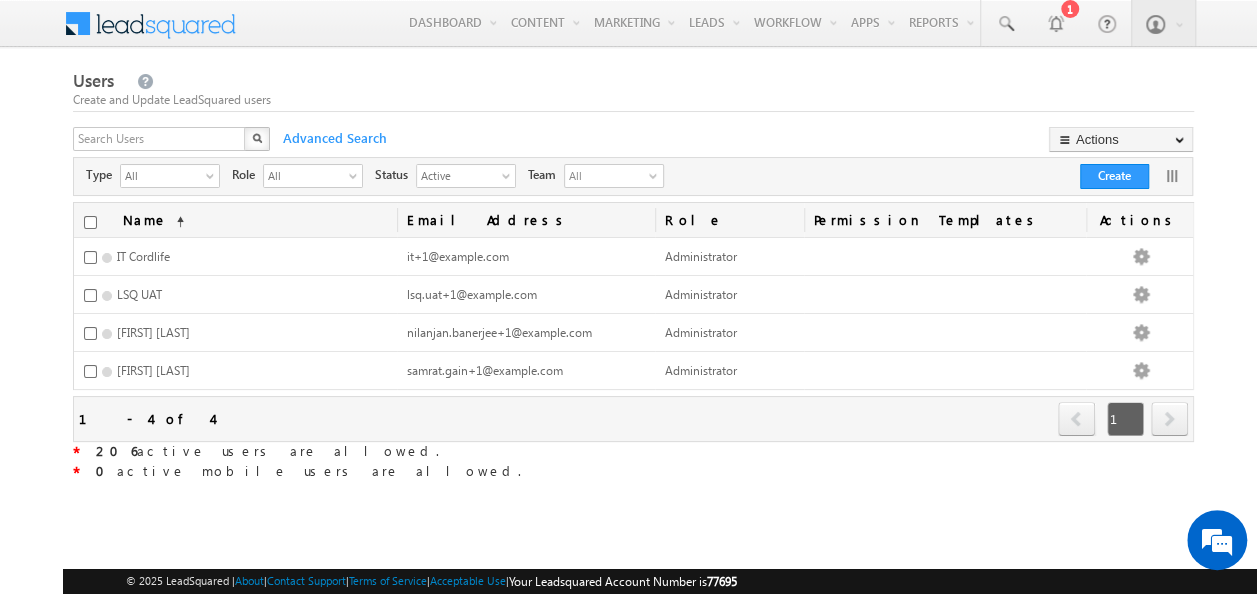 click on "Users
Create and Update LeadSquared users
X
Advanced Search
Actions Import Users Update via CSV Export Users Bulk Update Configure Home Page
Type All select" at bounding box center (633, 368) 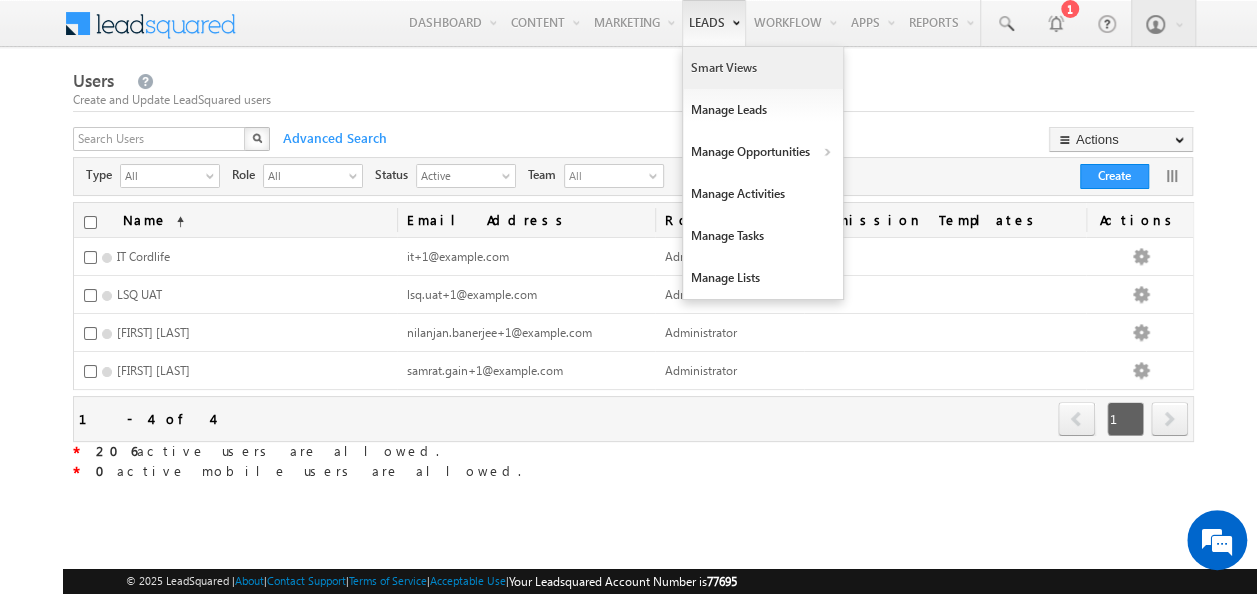 click on "Smart Views" at bounding box center [763, 68] 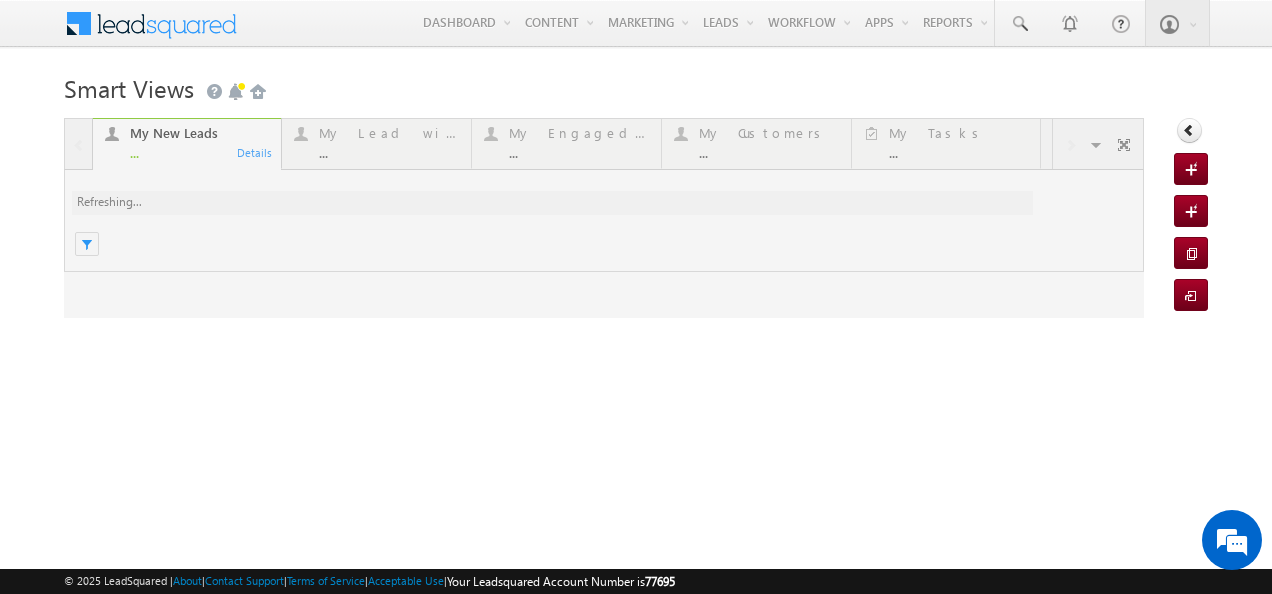 scroll, scrollTop: 0, scrollLeft: 0, axis: both 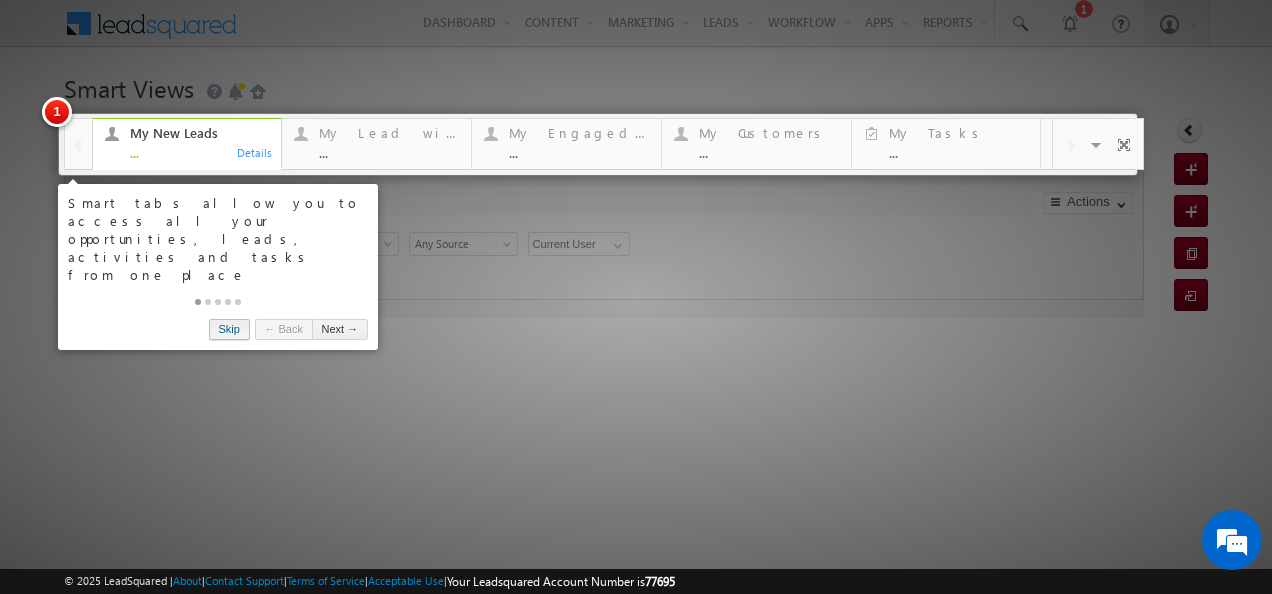 click on "Skip" at bounding box center (229, 329) 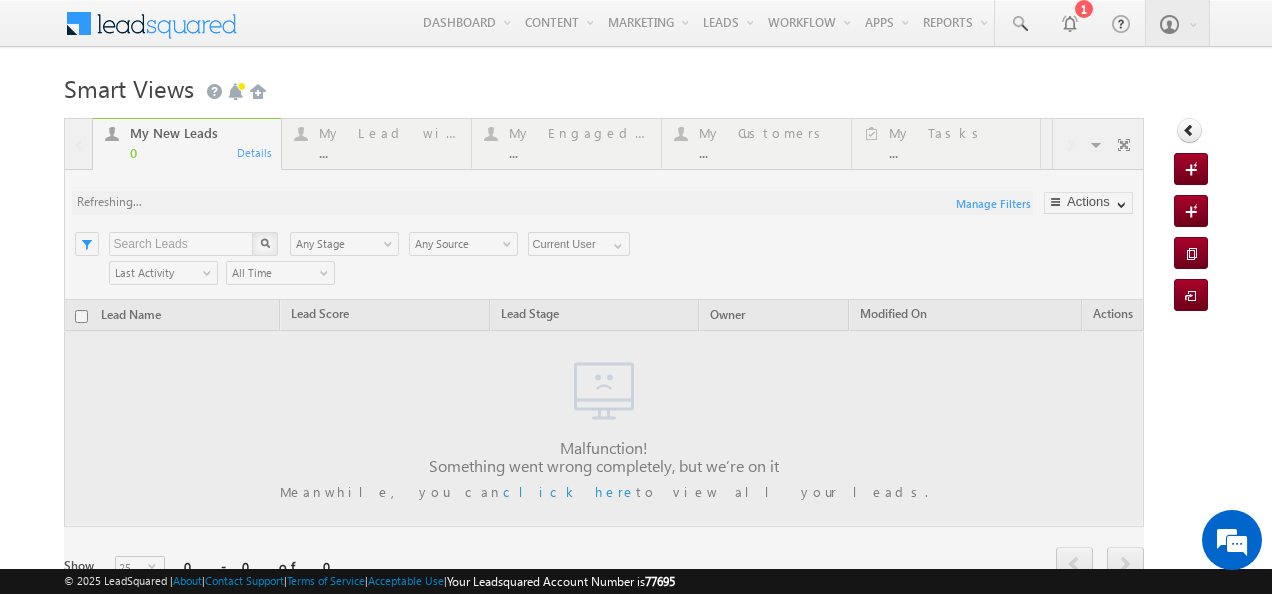 scroll, scrollTop: 88, scrollLeft: 0, axis: vertical 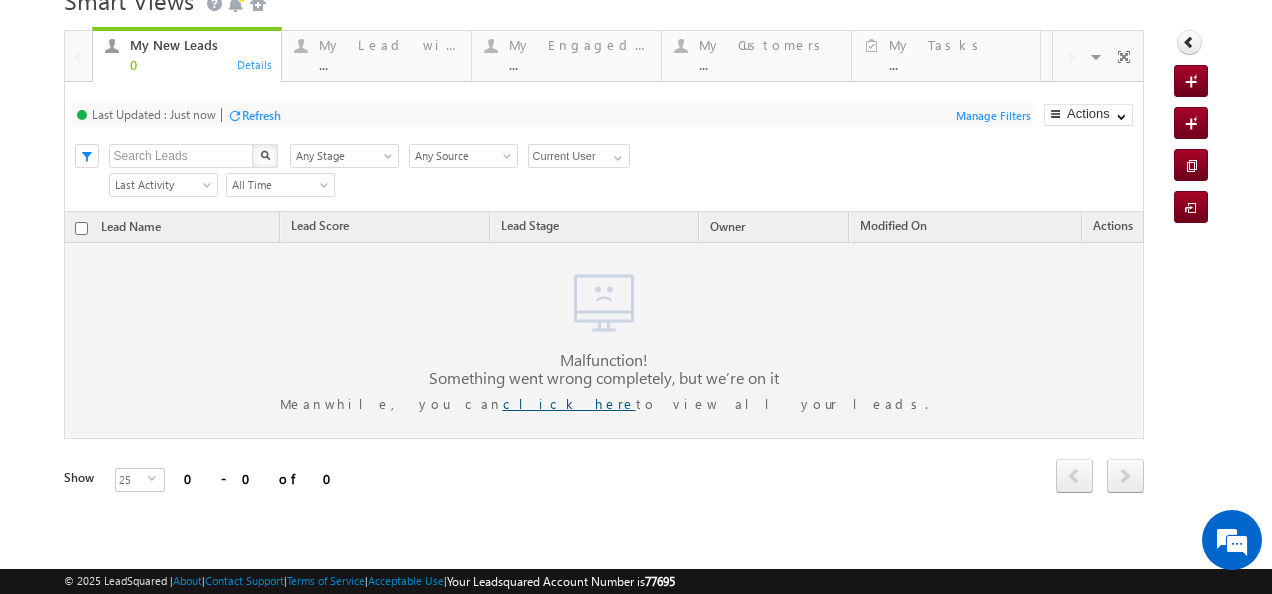click on "click here" at bounding box center (569, 403) 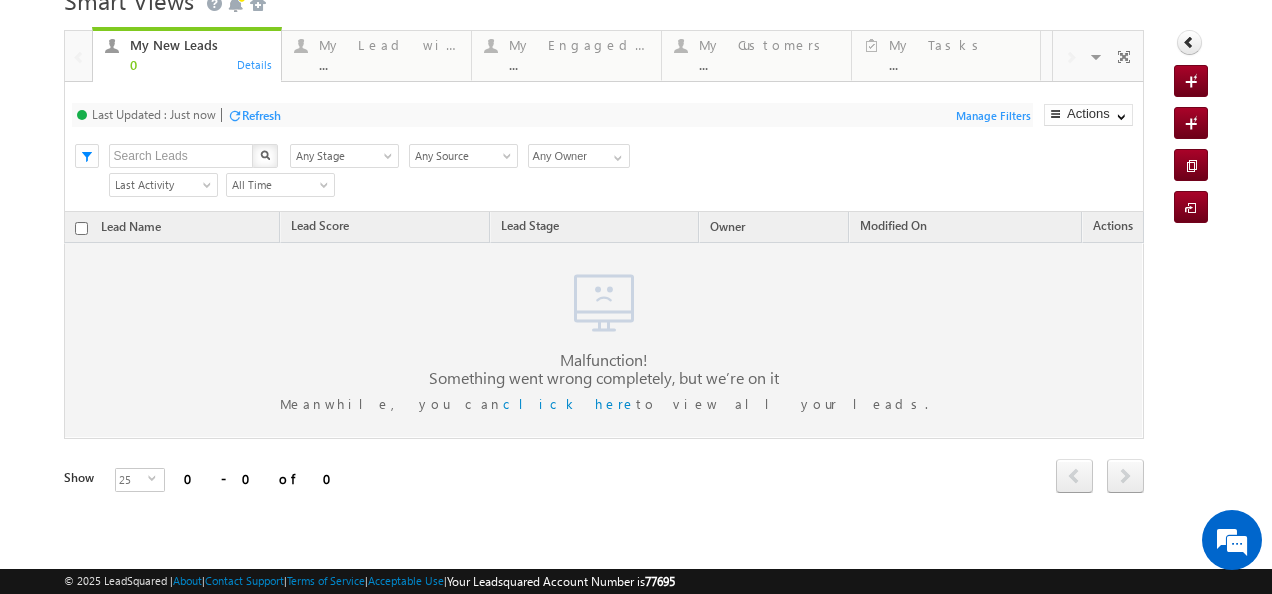 scroll, scrollTop: 0, scrollLeft: 0, axis: both 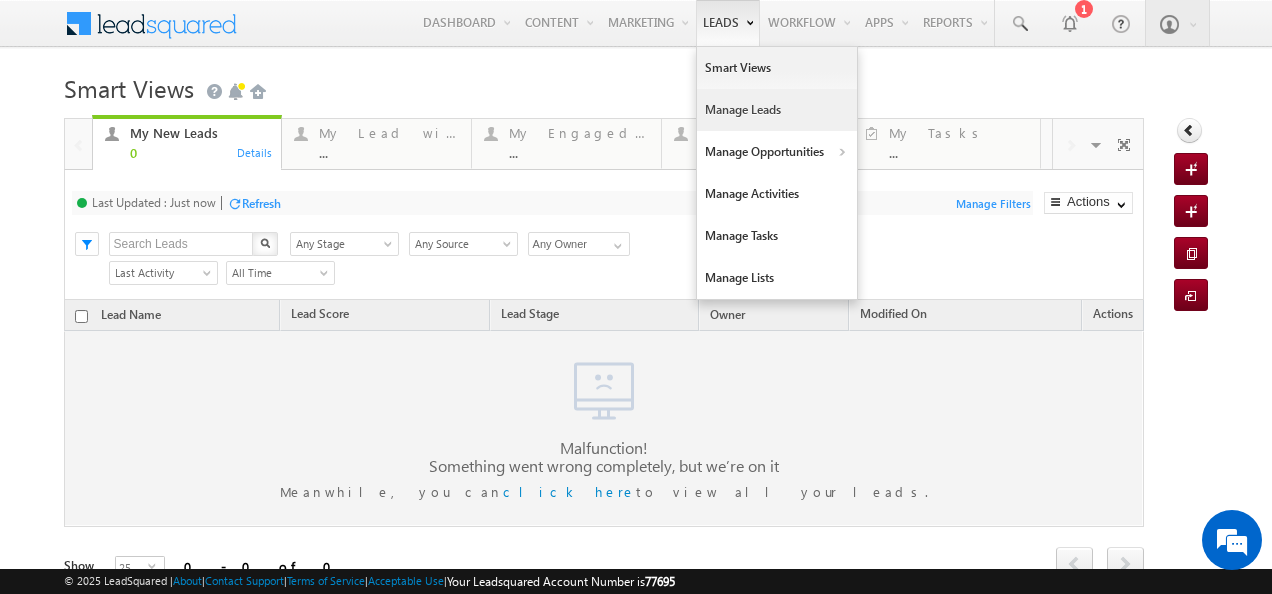 click on "Manage Leads" at bounding box center (777, 110) 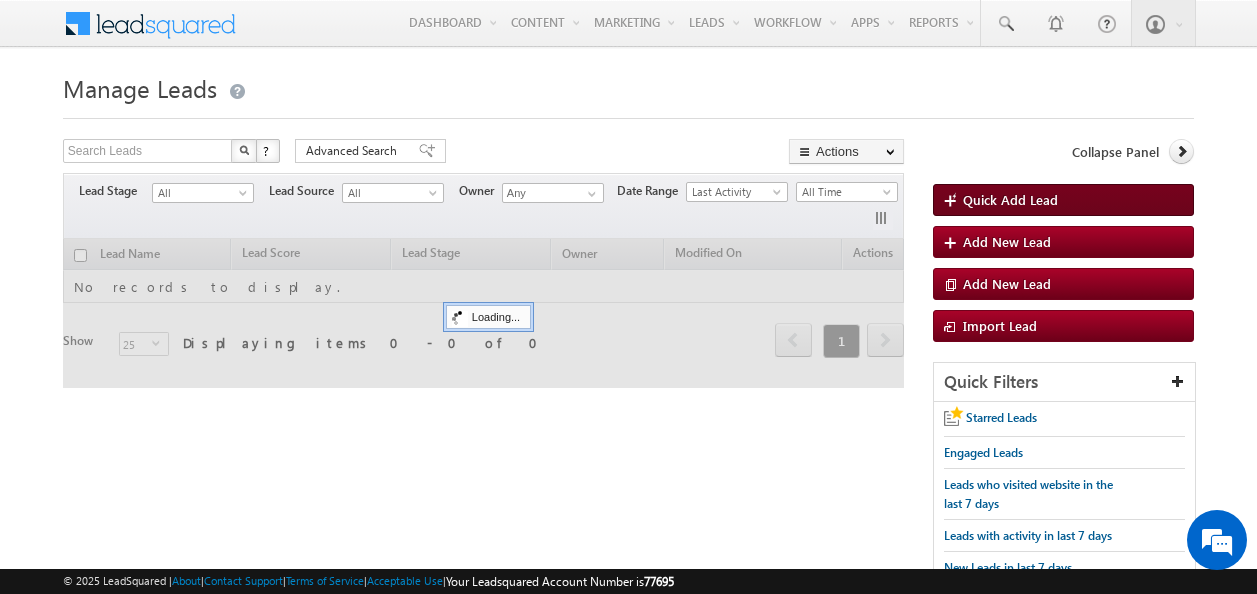 scroll, scrollTop: 0, scrollLeft: 0, axis: both 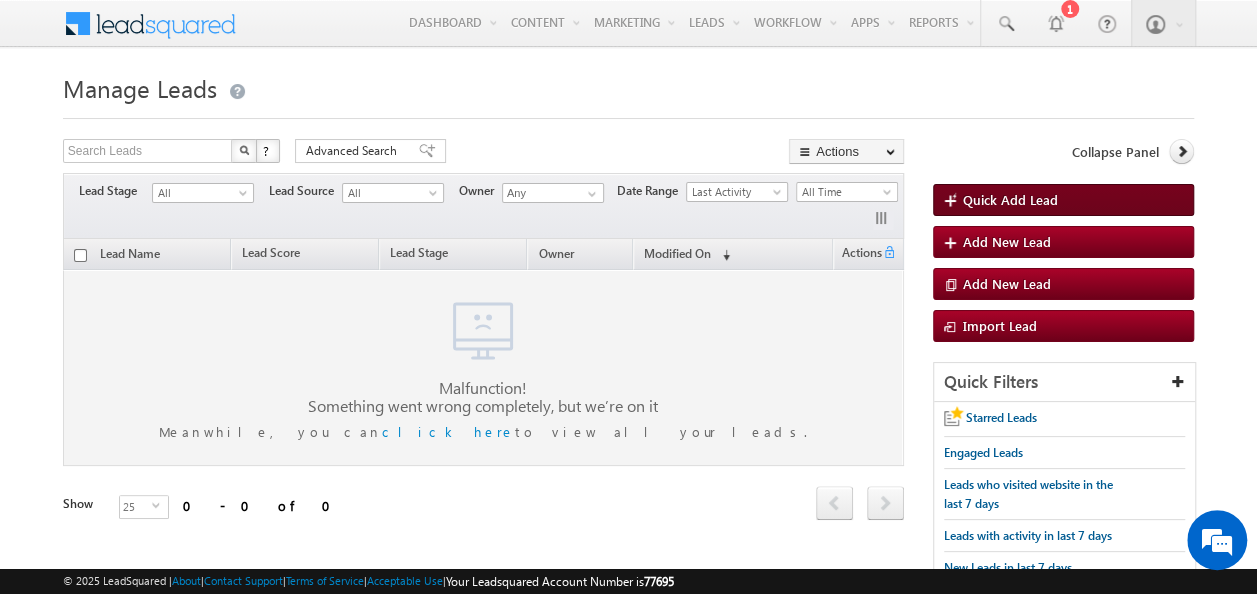click on "Quick Add Lead" at bounding box center (1010, 199) 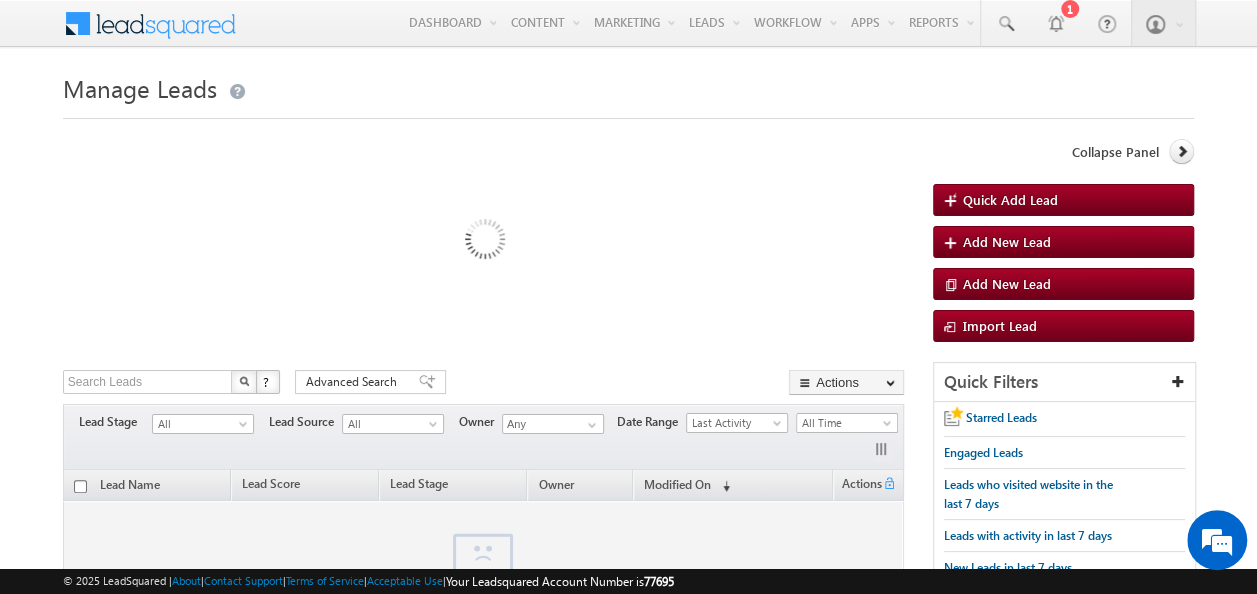 scroll, scrollTop: 0, scrollLeft: 0, axis: both 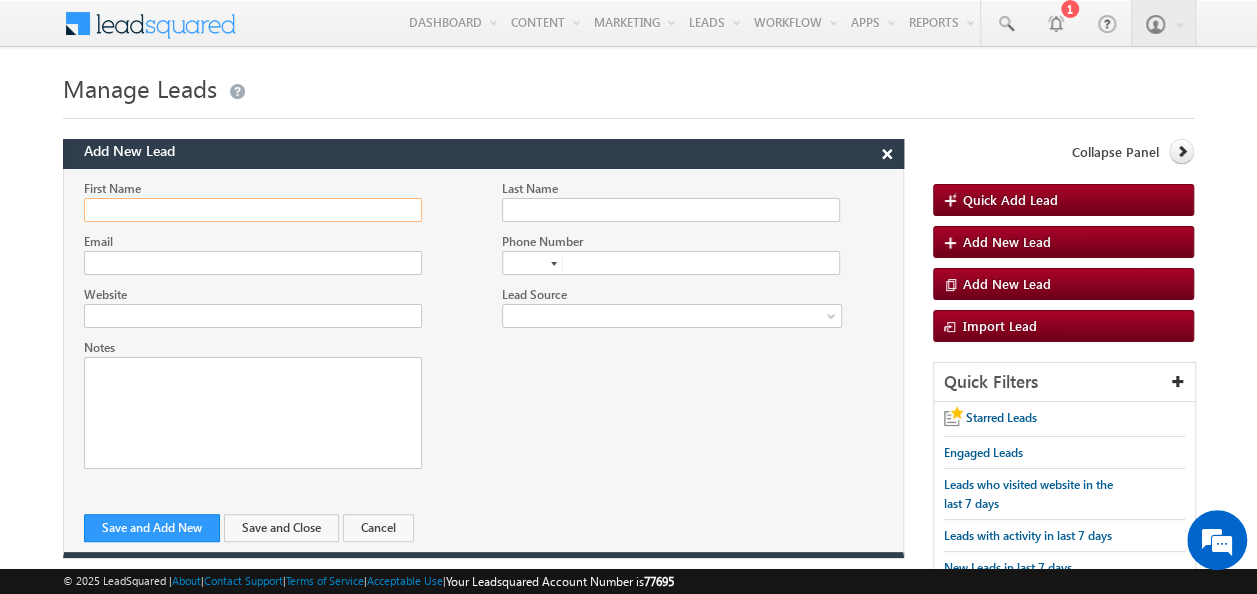 click on "First Name" at bounding box center [253, 210] 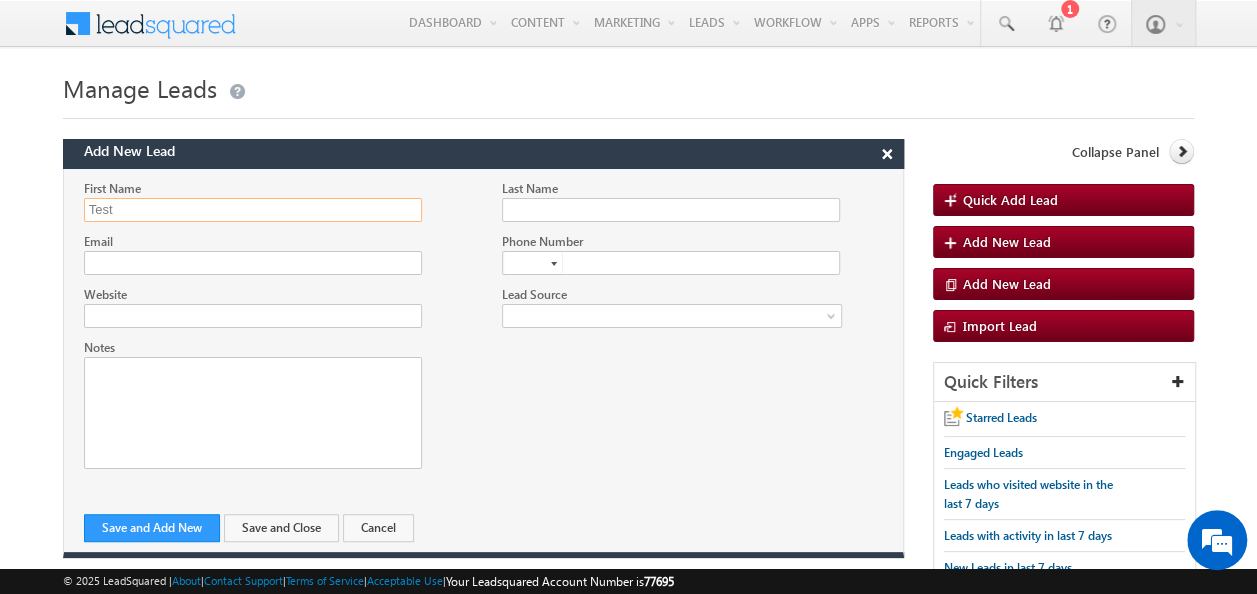 type on "Test" 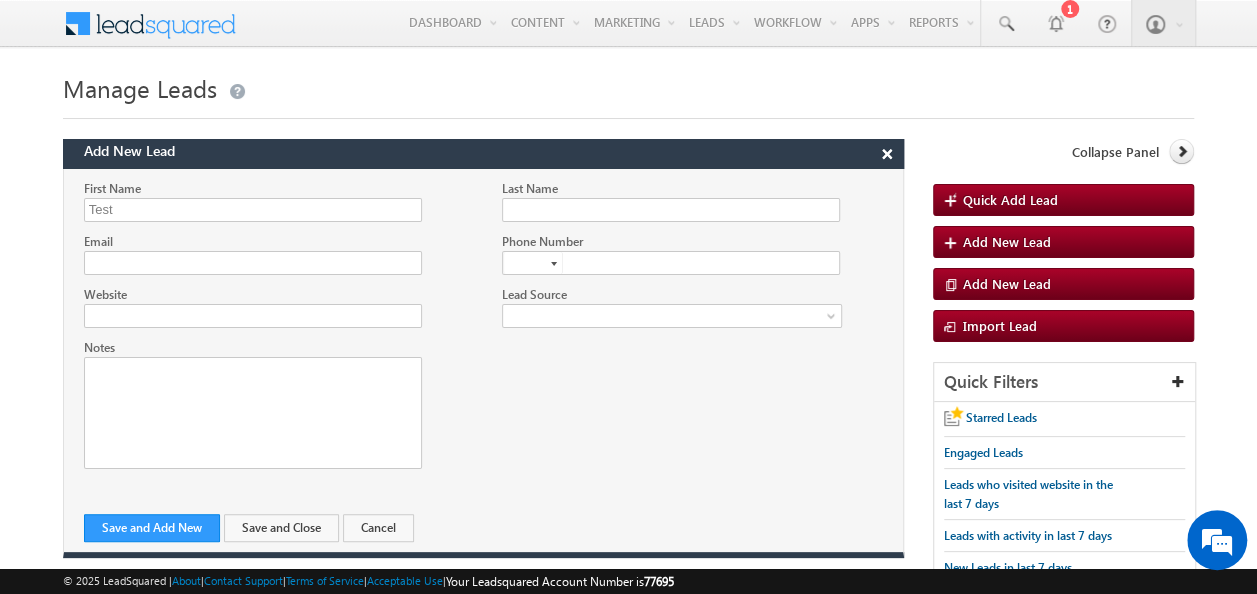 click at bounding box center (554, 264) 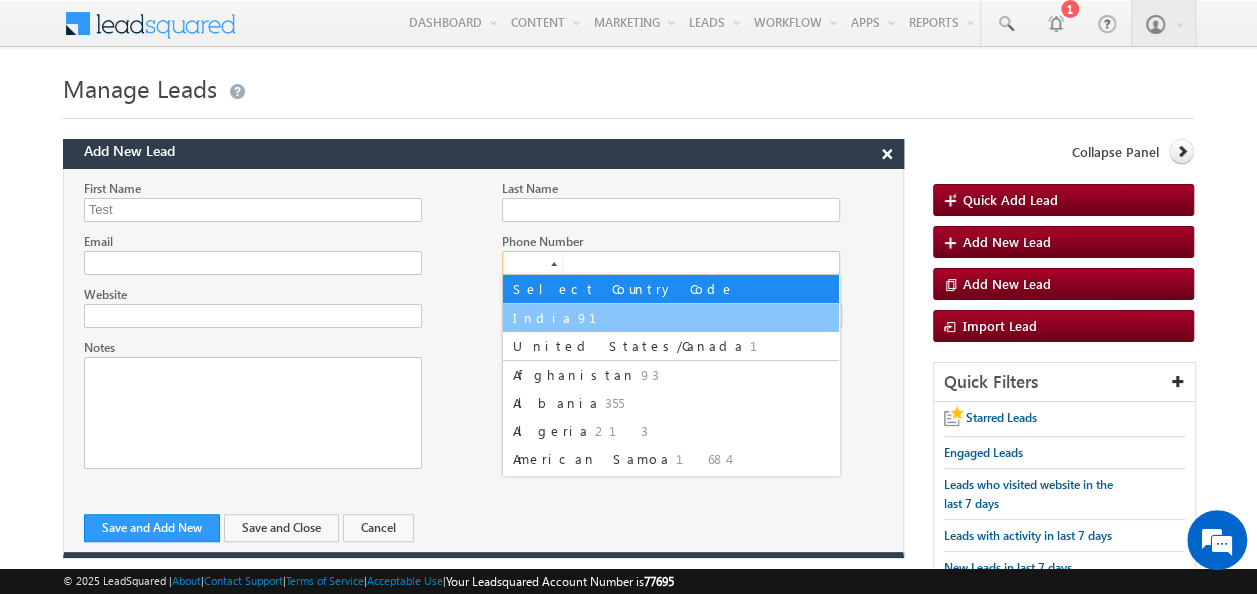 click on "India 91" at bounding box center (671, 318) 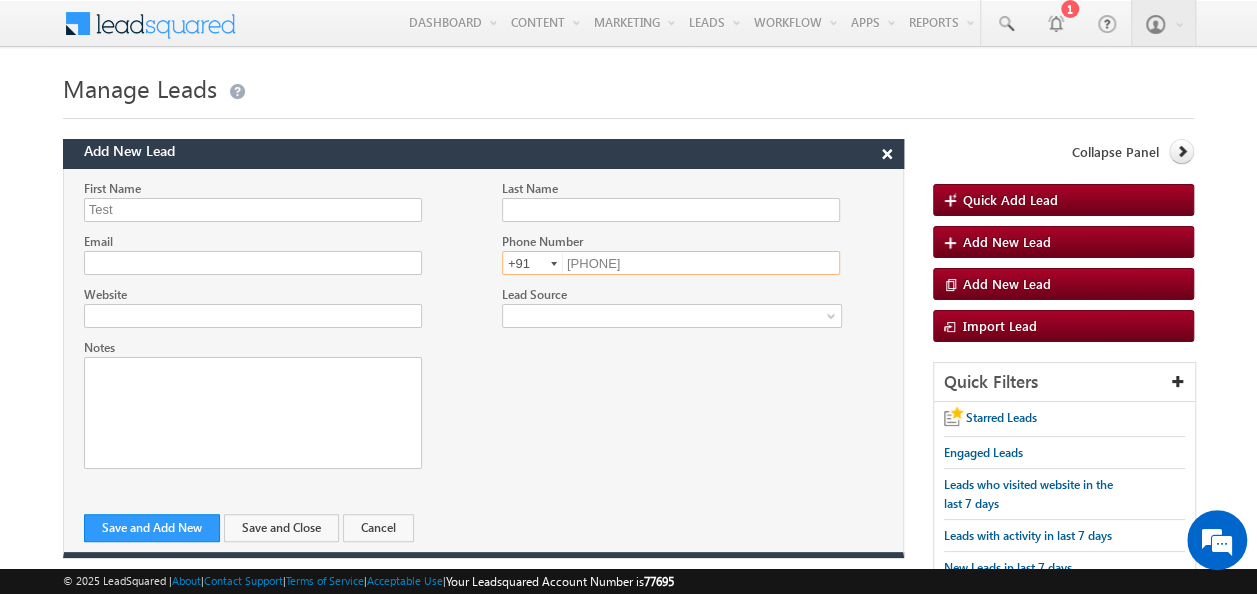 type on "7656787656" 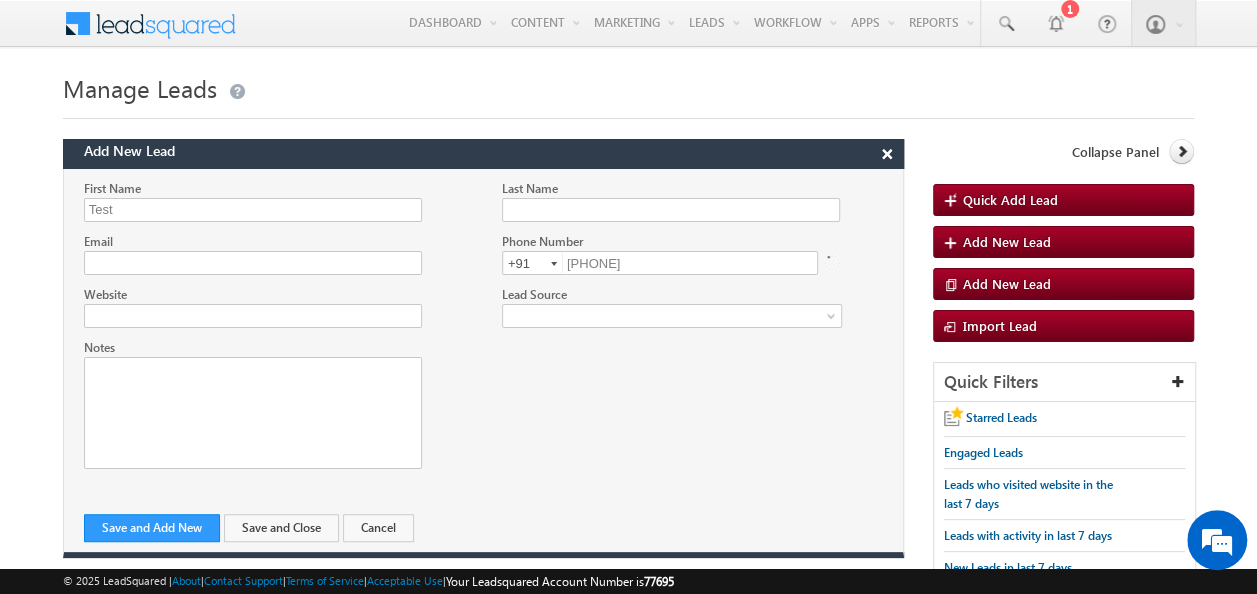 click on "First Name
Test
Last Name
Email" at bounding box center (483, 365) 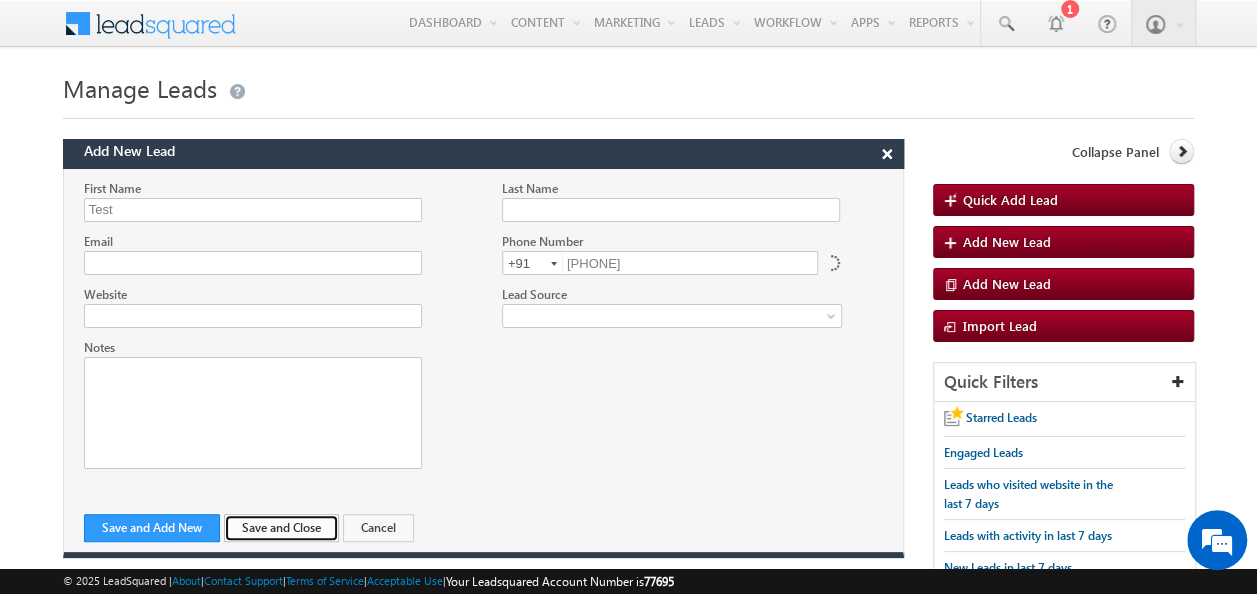 click on "Save and Close" at bounding box center (281, 528) 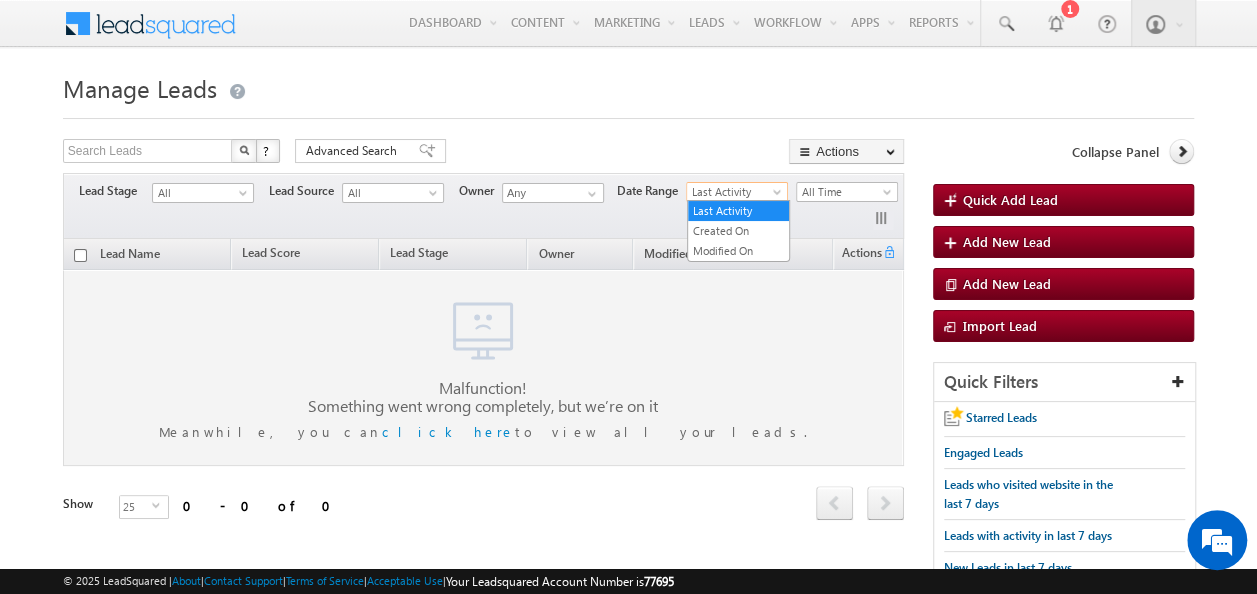 click on "Last Activity" at bounding box center [734, 192] 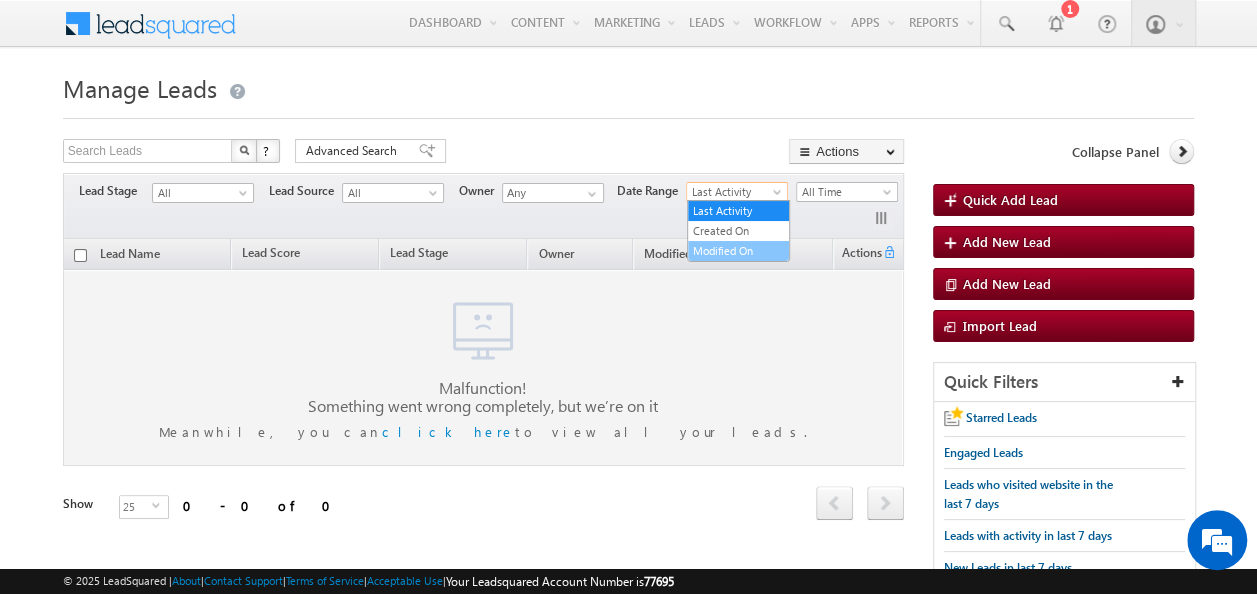 click on "Modified On" at bounding box center [738, 251] 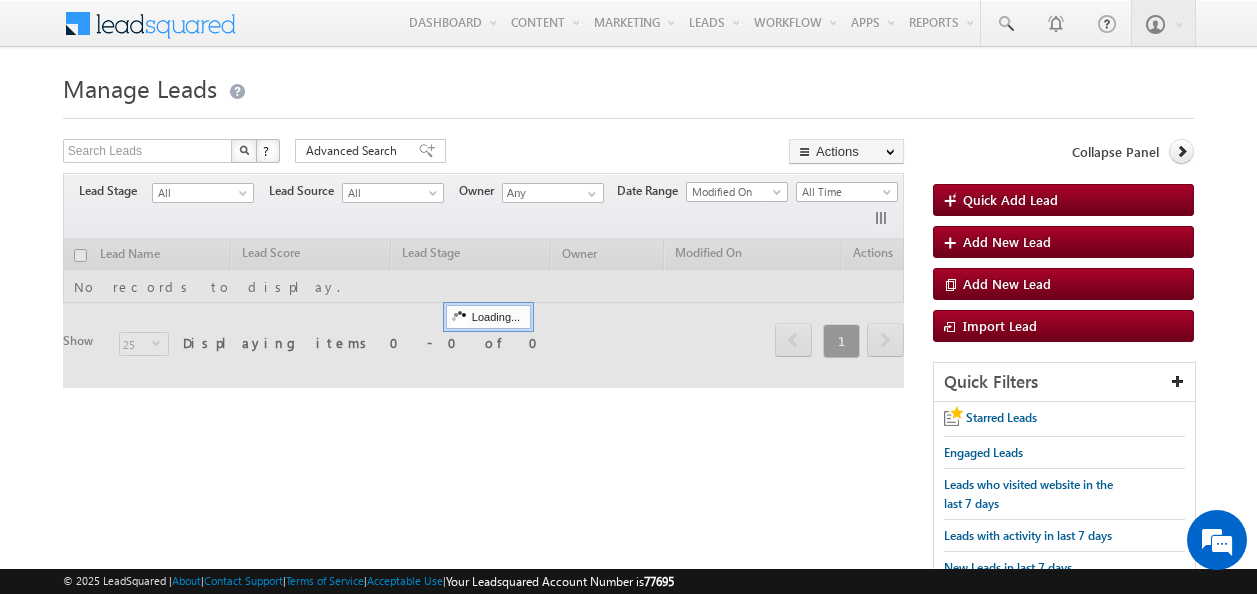 scroll, scrollTop: 0, scrollLeft: 0, axis: both 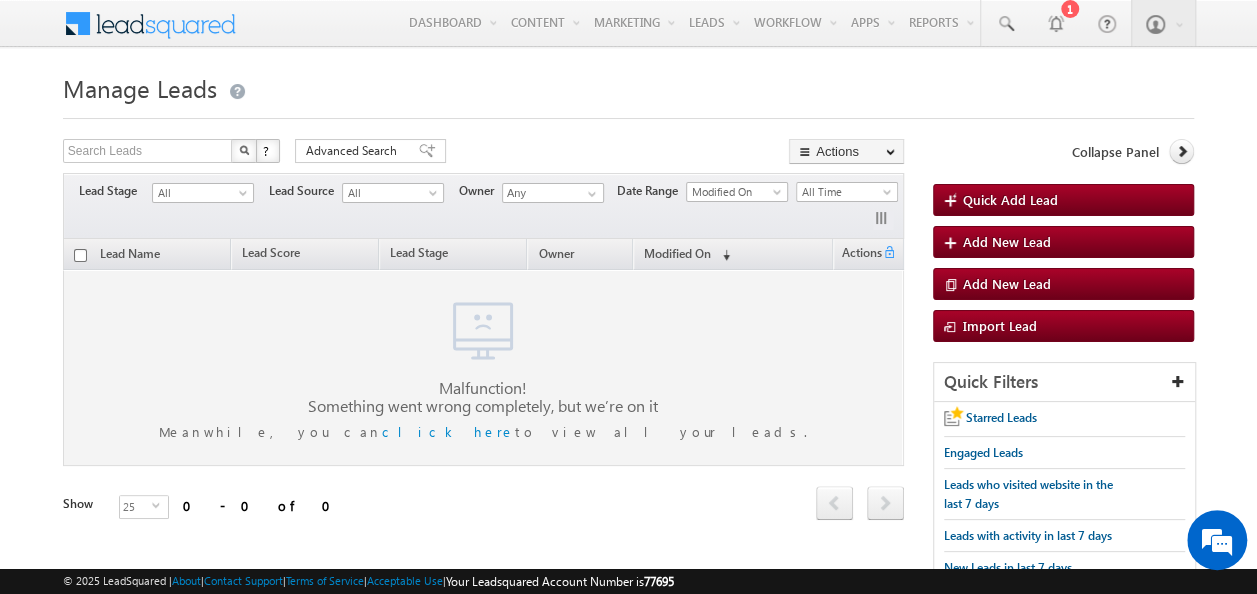 click on "77695" at bounding box center [659, 581] 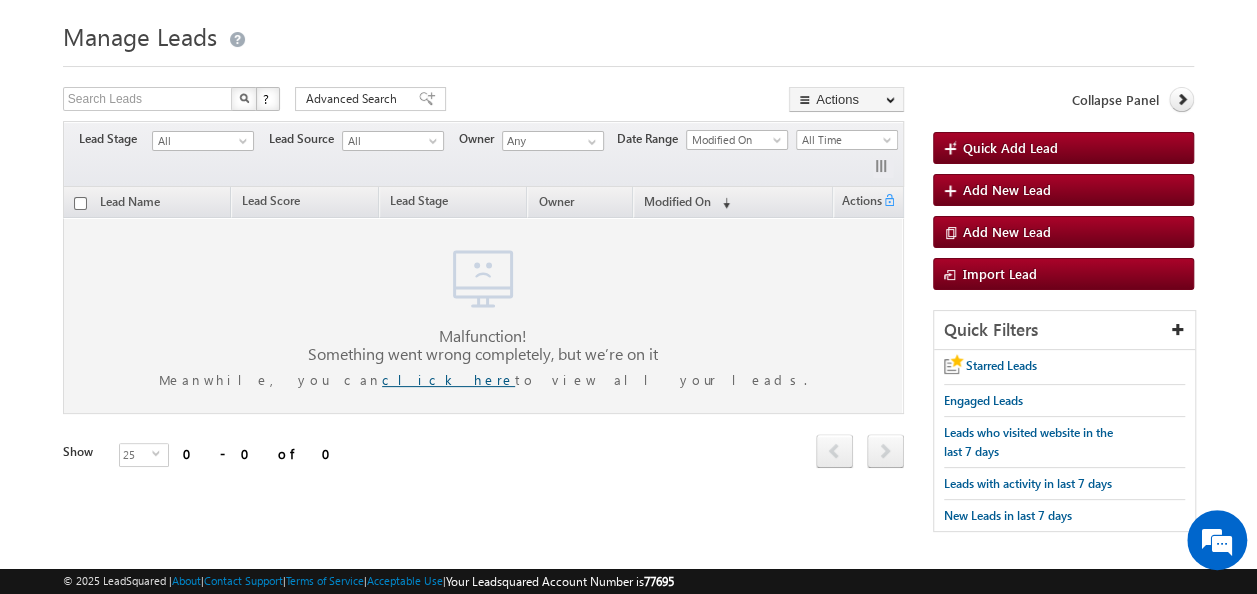 click on "click here" at bounding box center (448, 379) 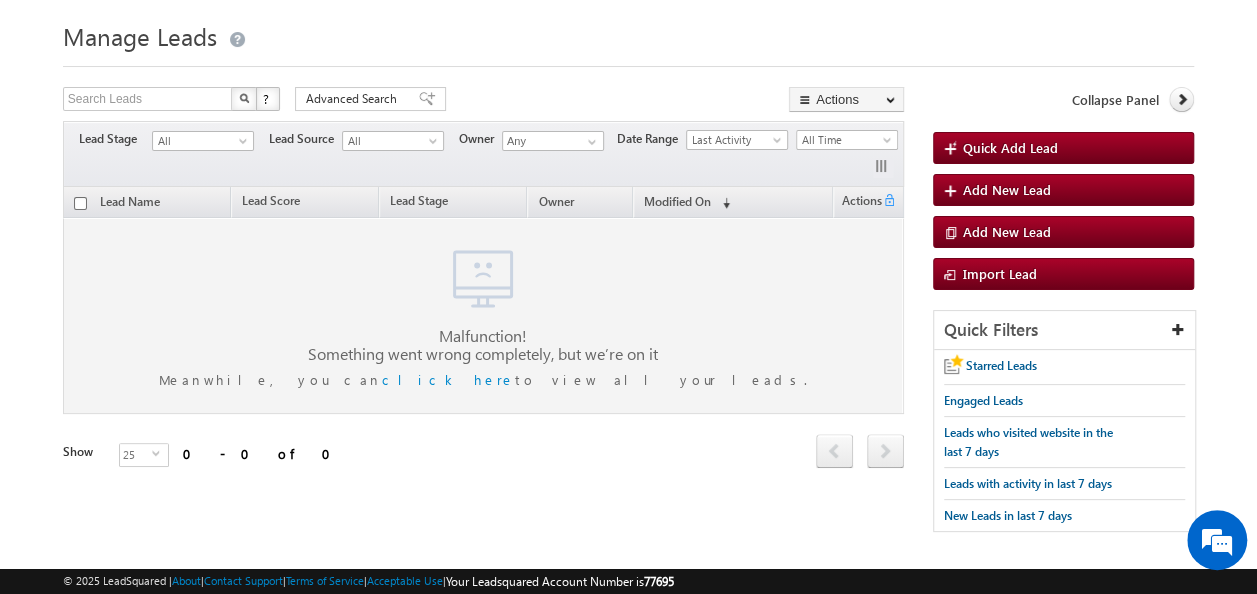 scroll, scrollTop: 0, scrollLeft: 0, axis: both 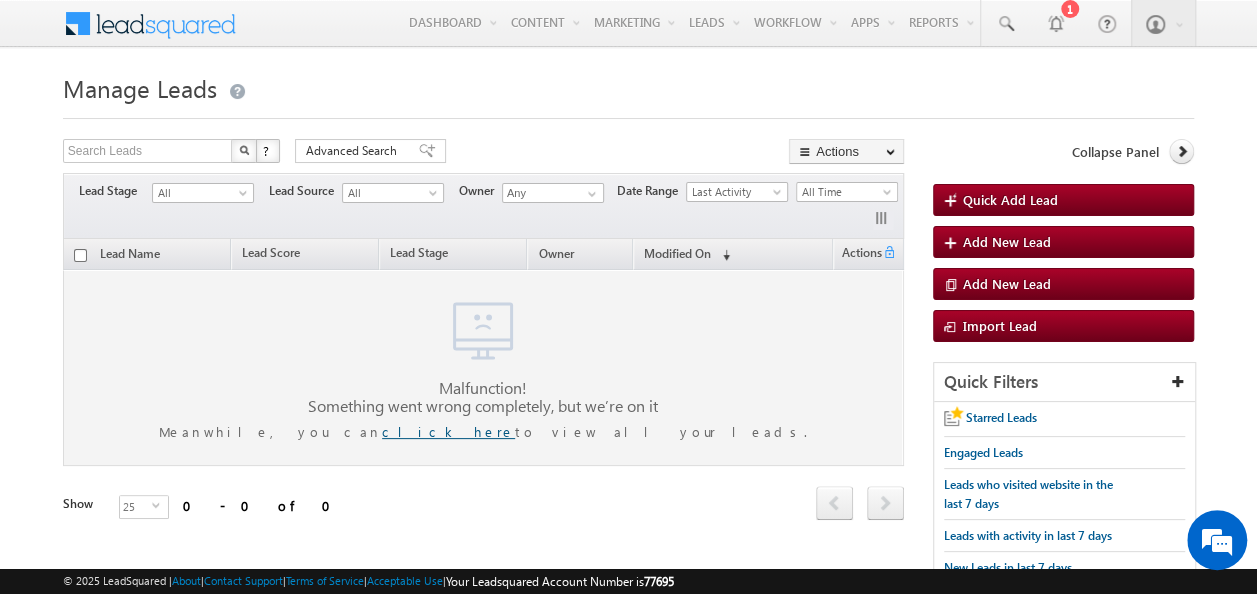 click on "click here" at bounding box center (448, 431) 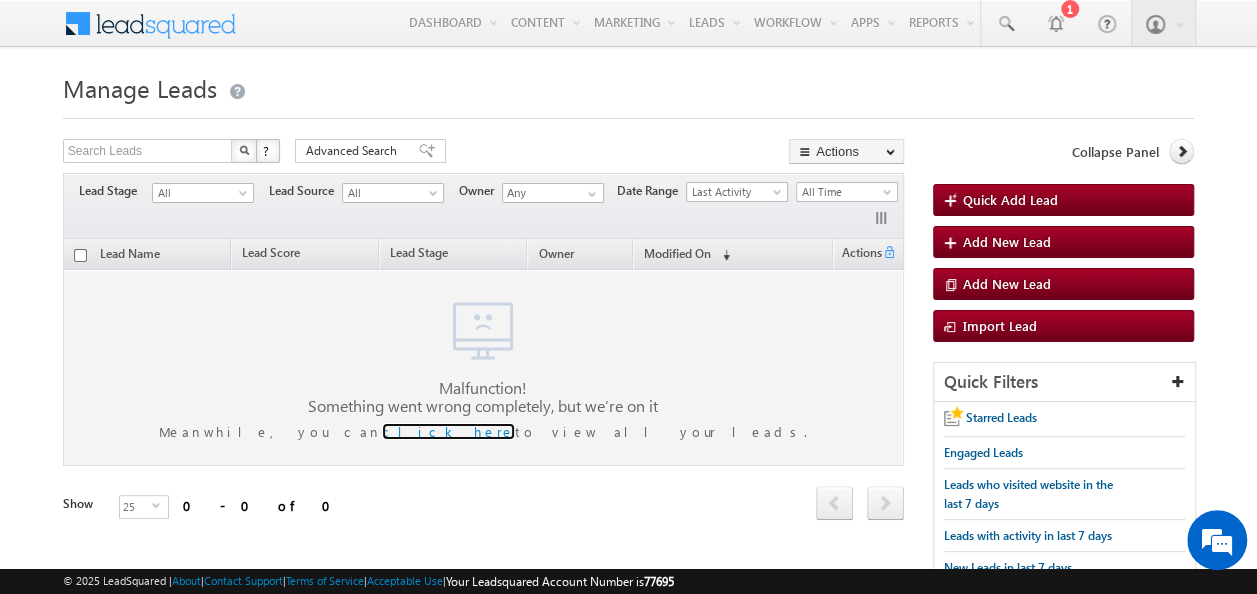 click on "click here" at bounding box center [448, 431] 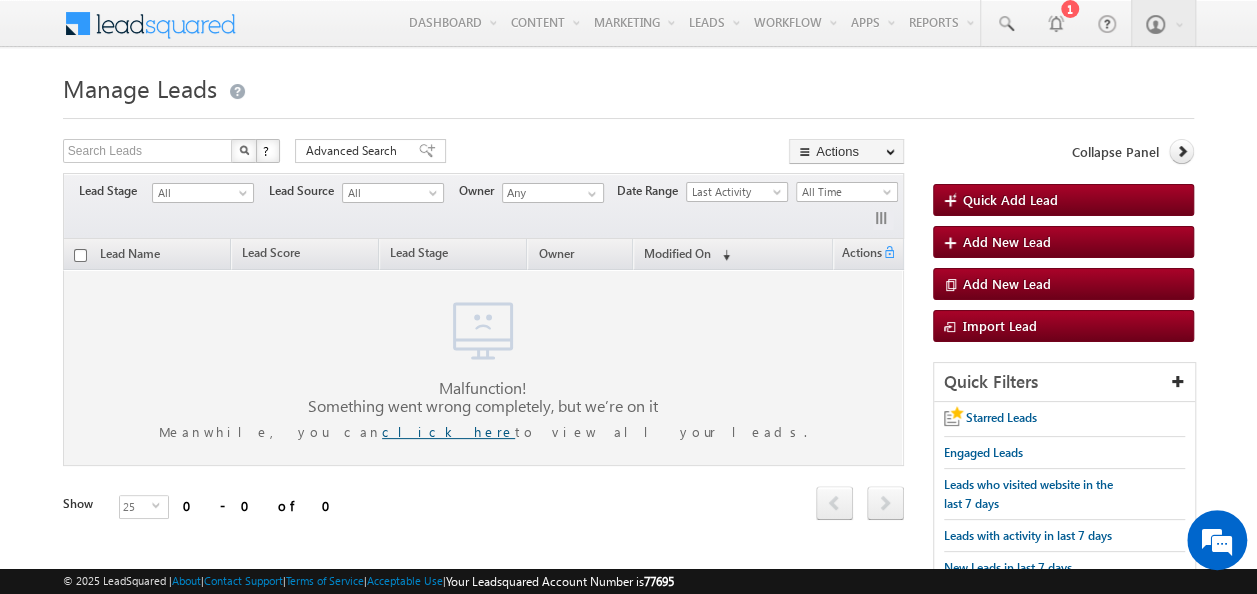 click on "click here" at bounding box center [448, 431] 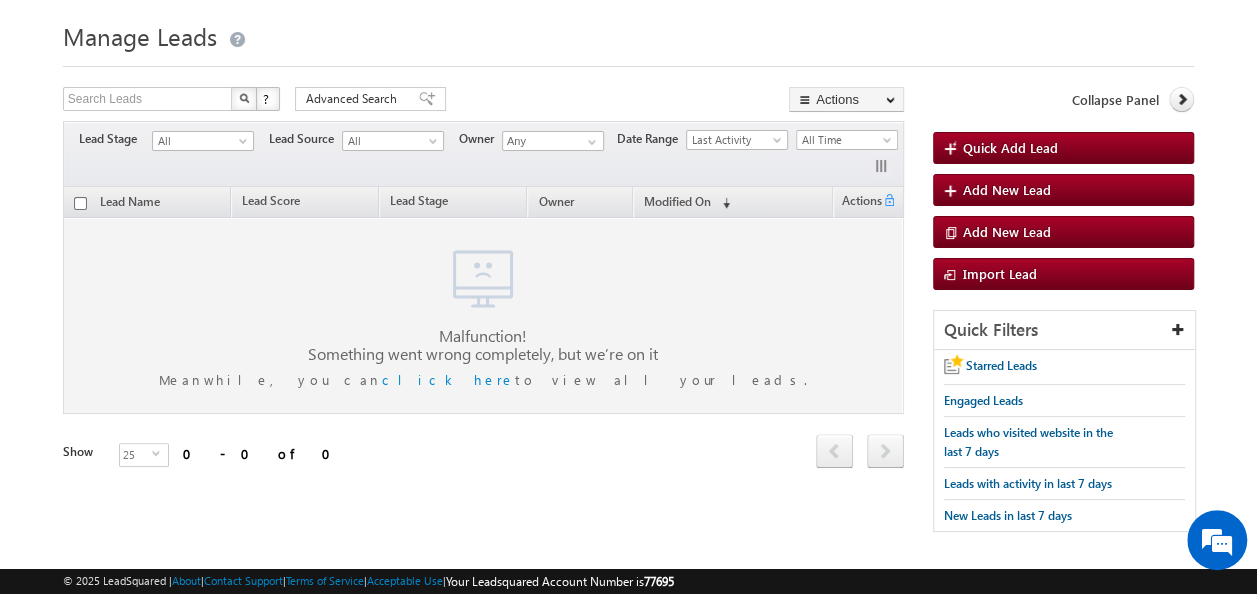 scroll, scrollTop: 0, scrollLeft: 0, axis: both 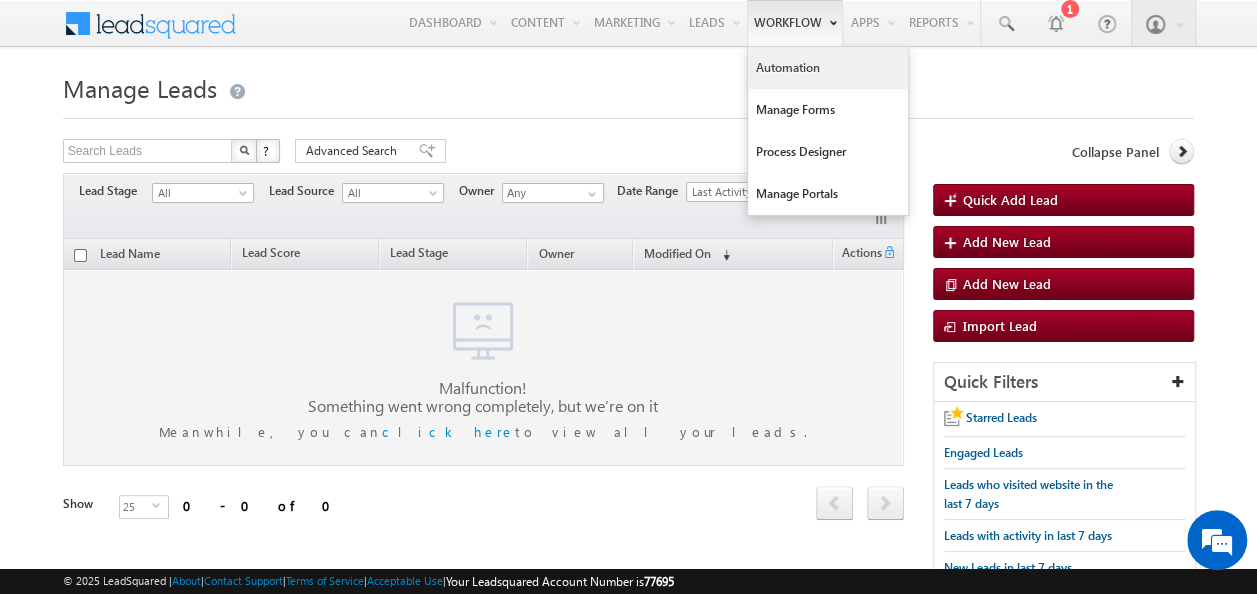 click on "Automation" at bounding box center (828, 68) 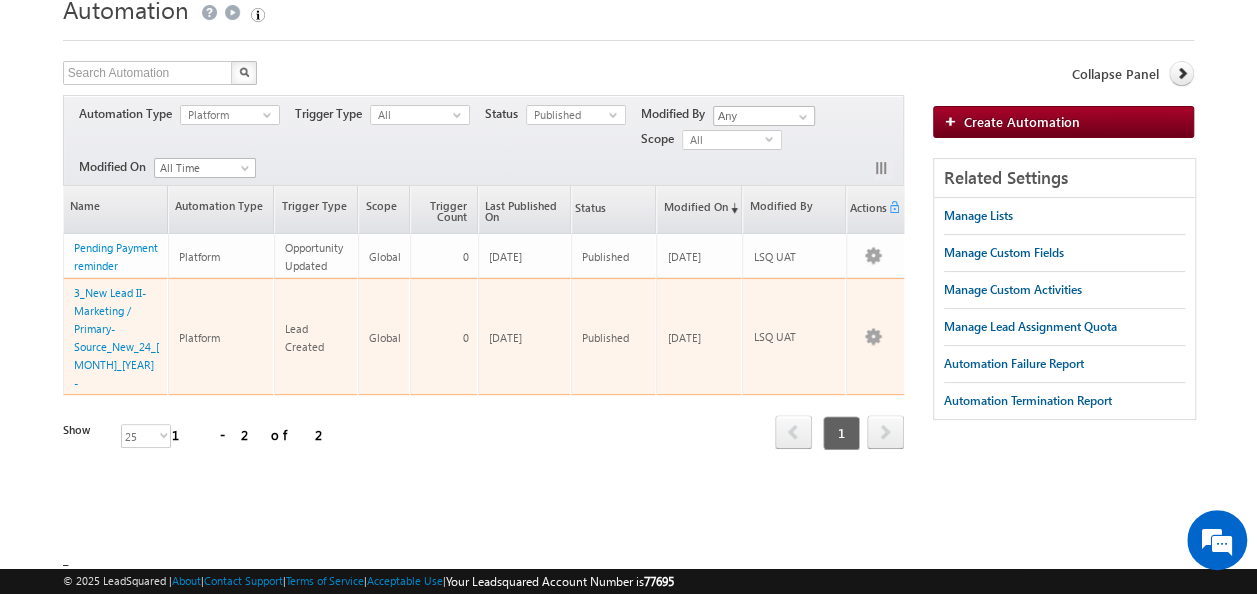 scroll, scrollTop: 0, scrollLeft: 0, axis: both 